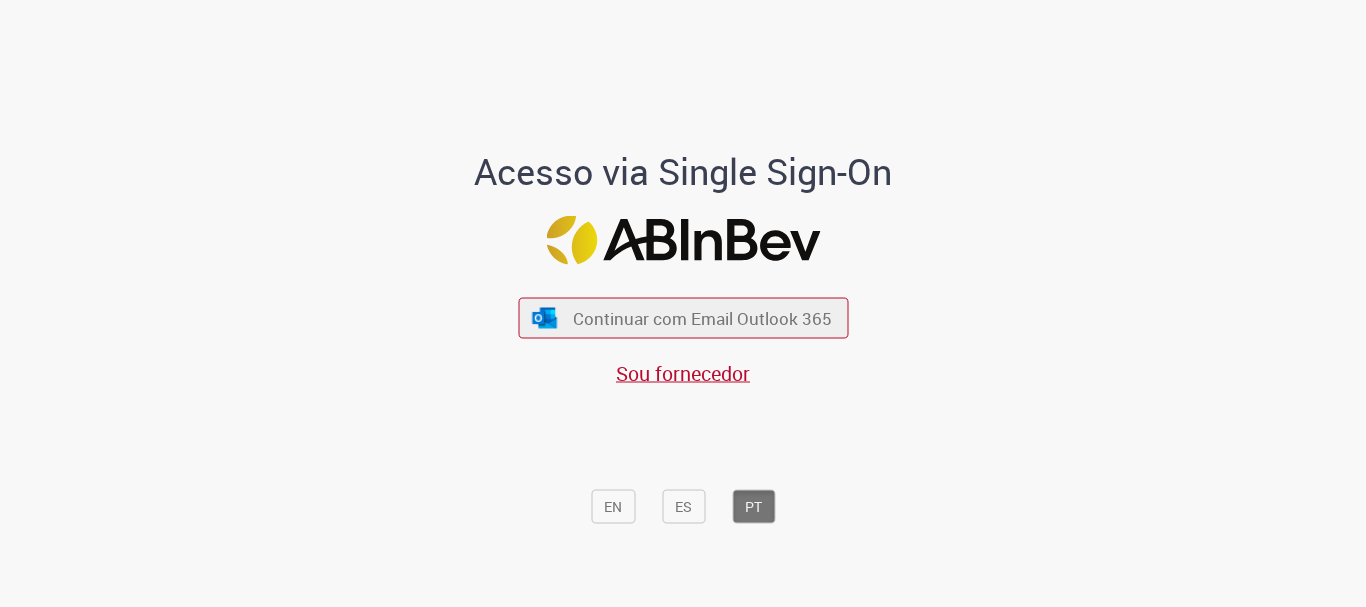 scroll, scrollTop: 0, scrollLeft: 0, axis: both 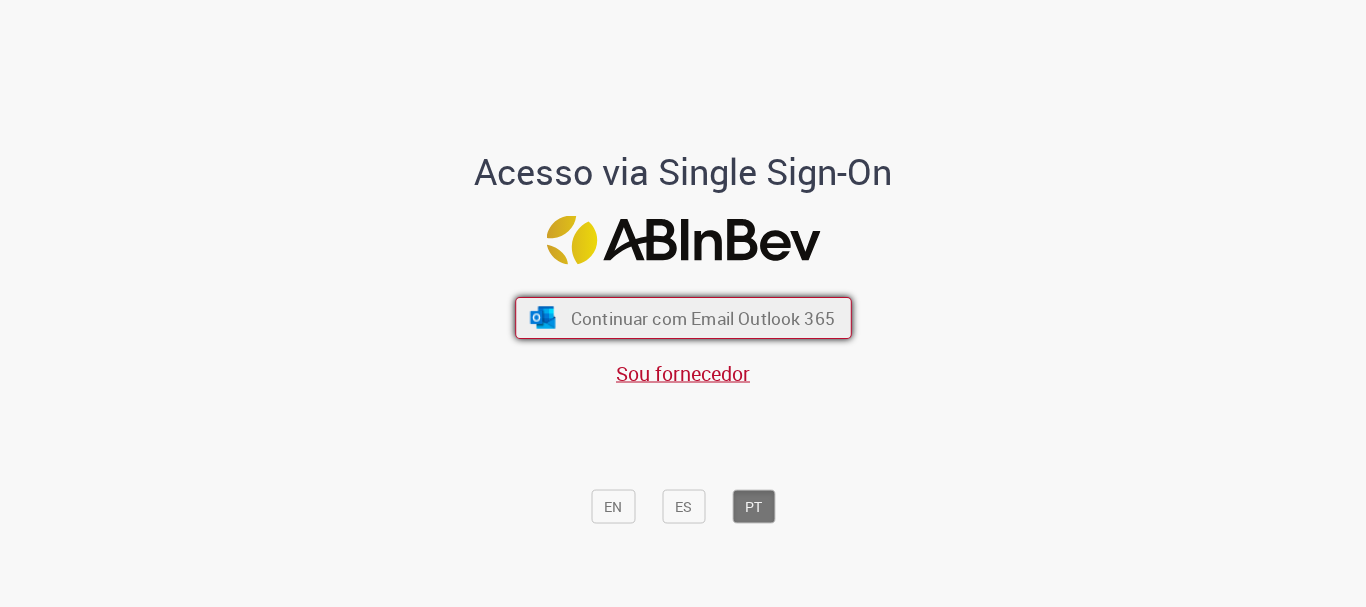 click on "Continuar com Email Outlook 365" at bounding box center (702, 318) 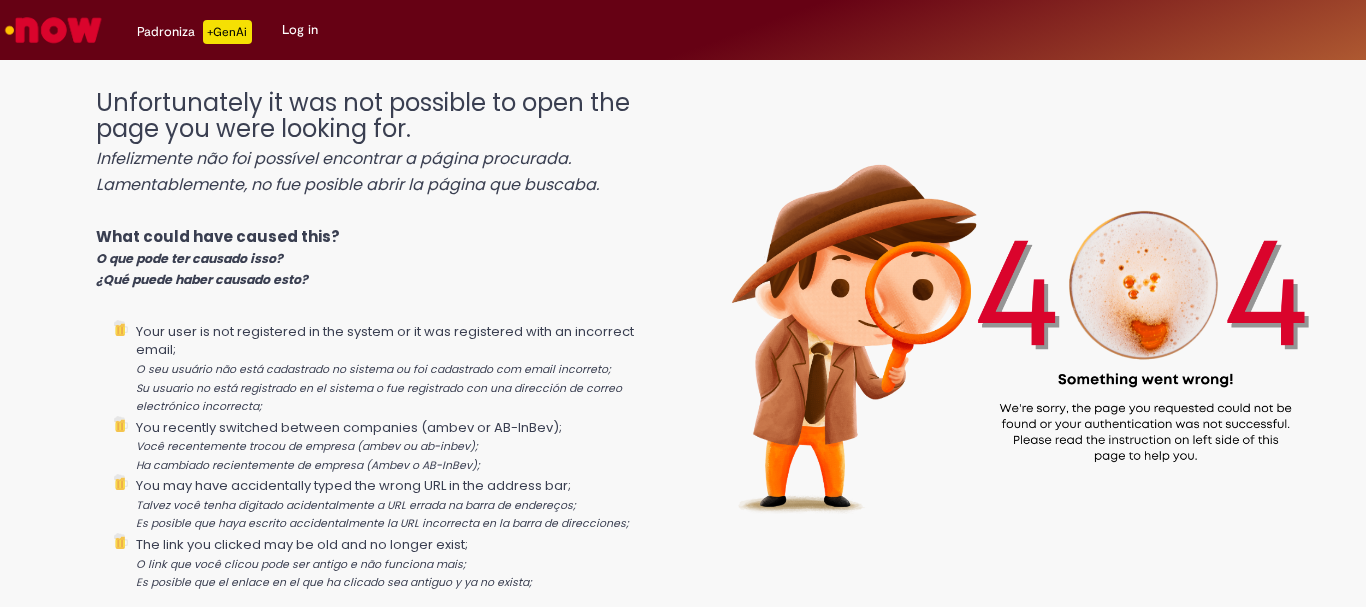 scroll, scrollTop: 0, scrollLeft: 0, axis: both 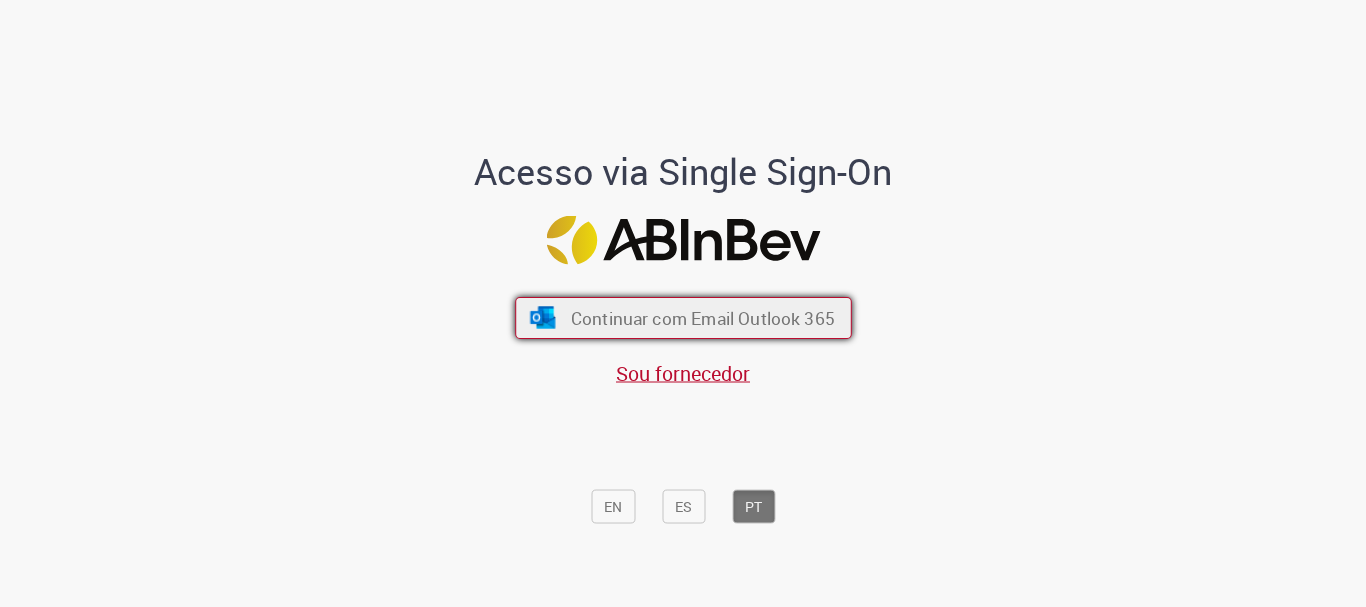 click on "Continuar com Email Outlook 365" at bounding box center (702, 318) 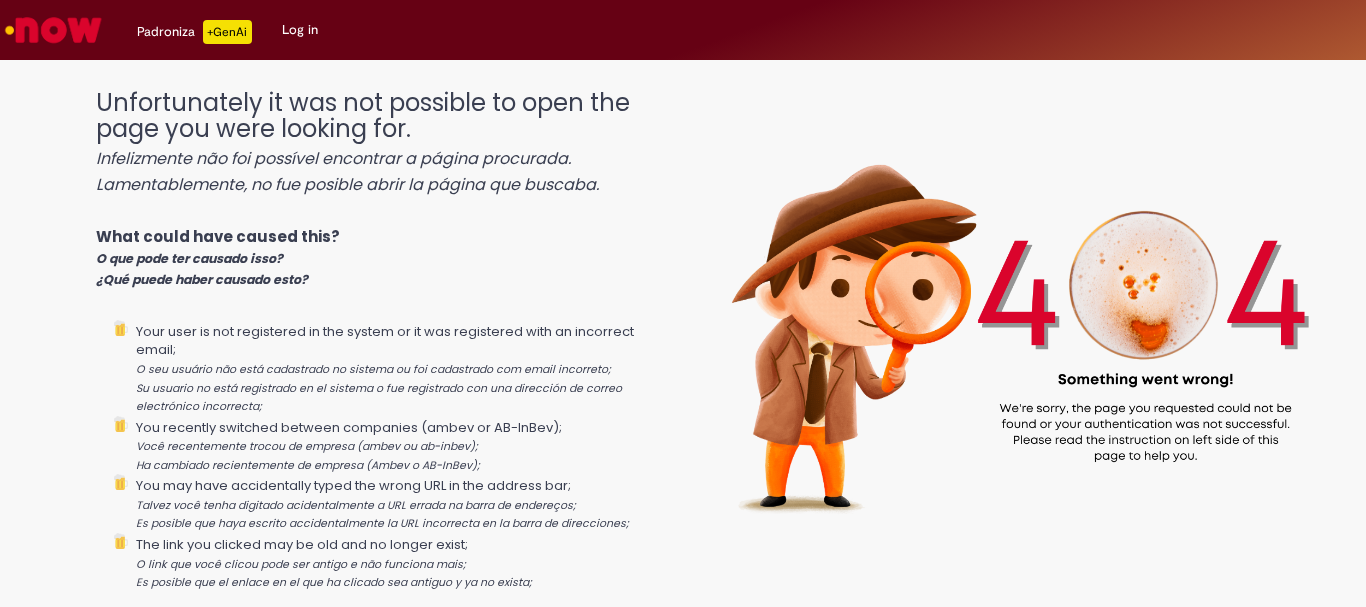 scroll, scrollTop: 0, scrollLeft: 0, axis: both 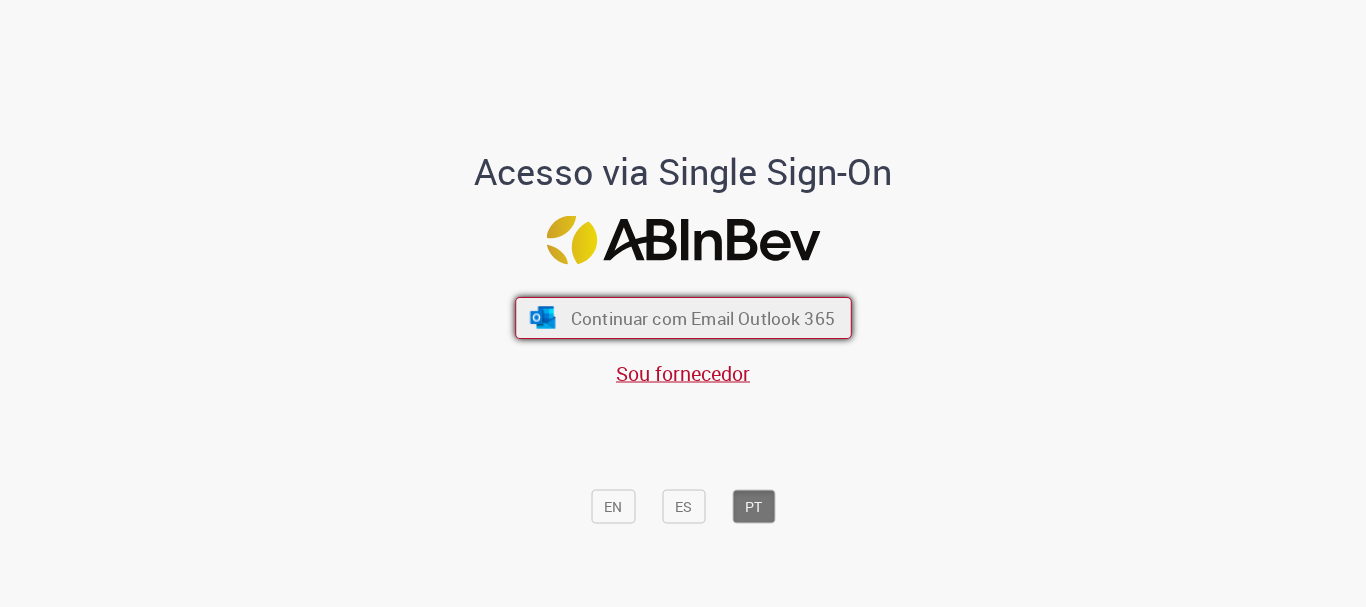 click on "Continuar com Email Outlook 365" at bounding box center (702, 318) 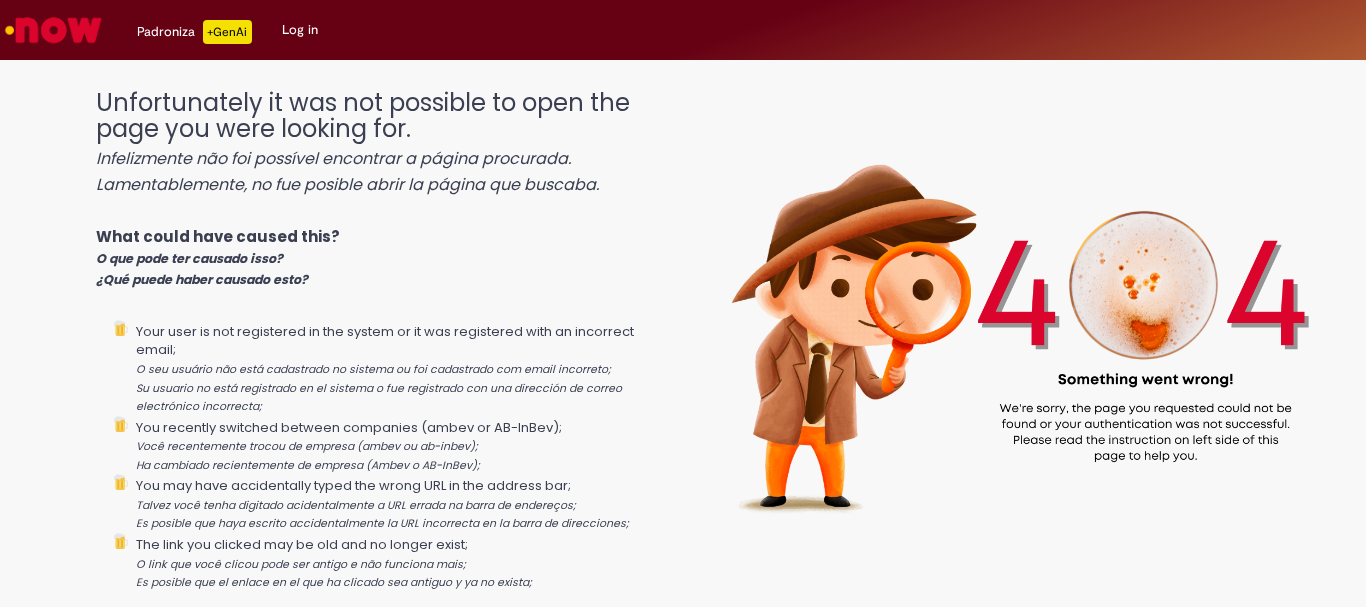 scroll, scrollTop: 0, scrollLeft: 0, axis: both 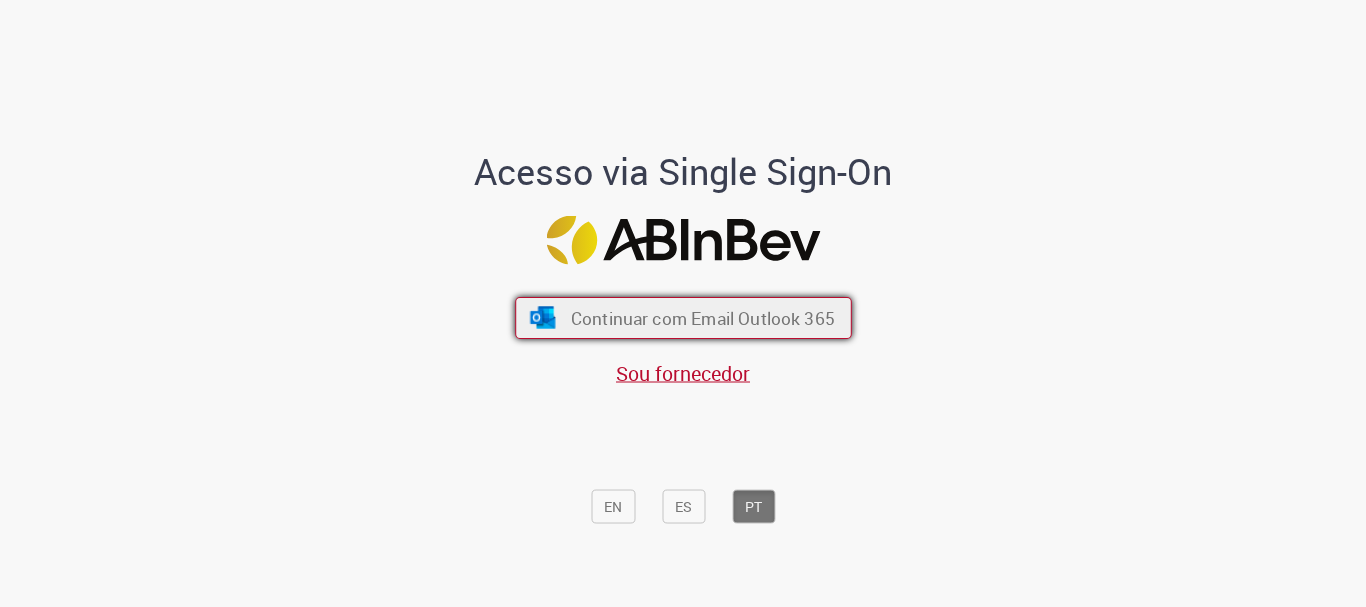 click on "Continuar com Email Outlook 365" at bounding box center [702, 318] 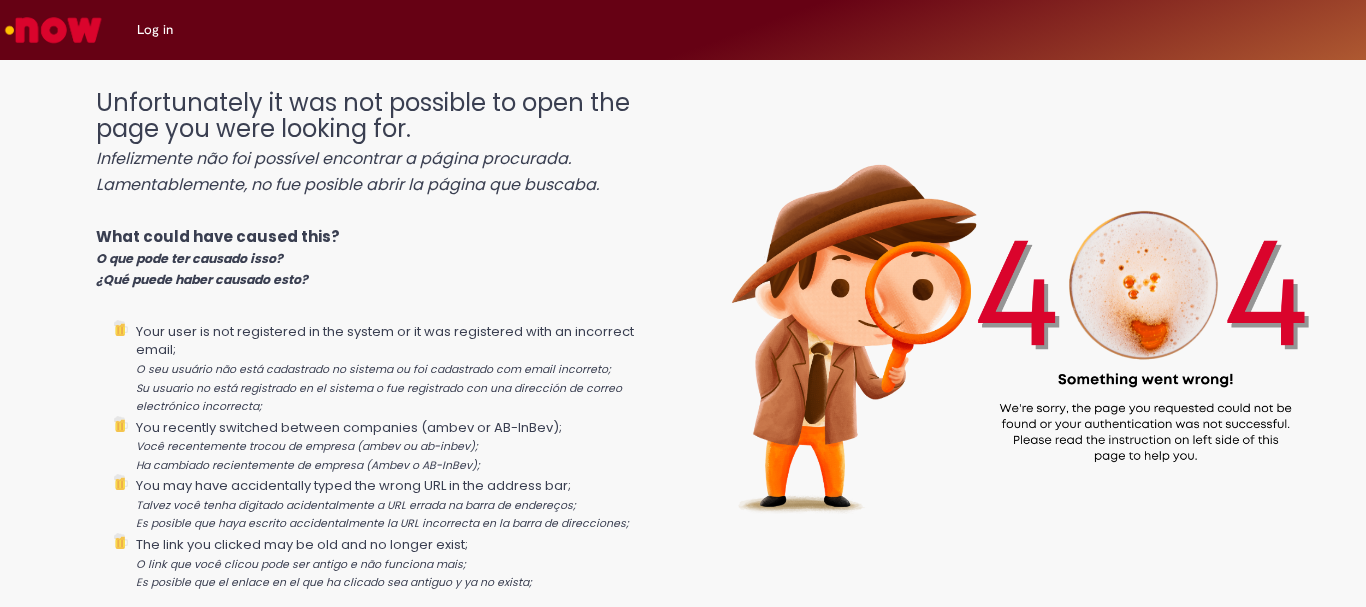 scroll, scrollTop: 0, scrollLeft: 0, axis: both 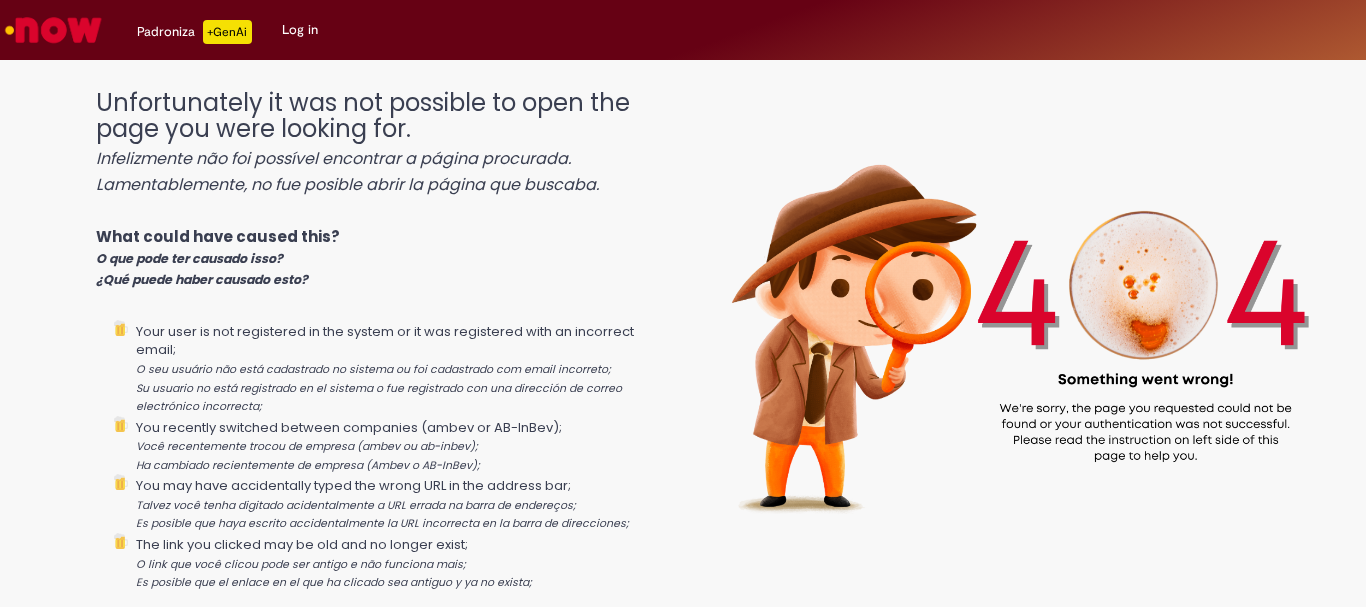 click on "Log in" at bounding box center (300, 30) 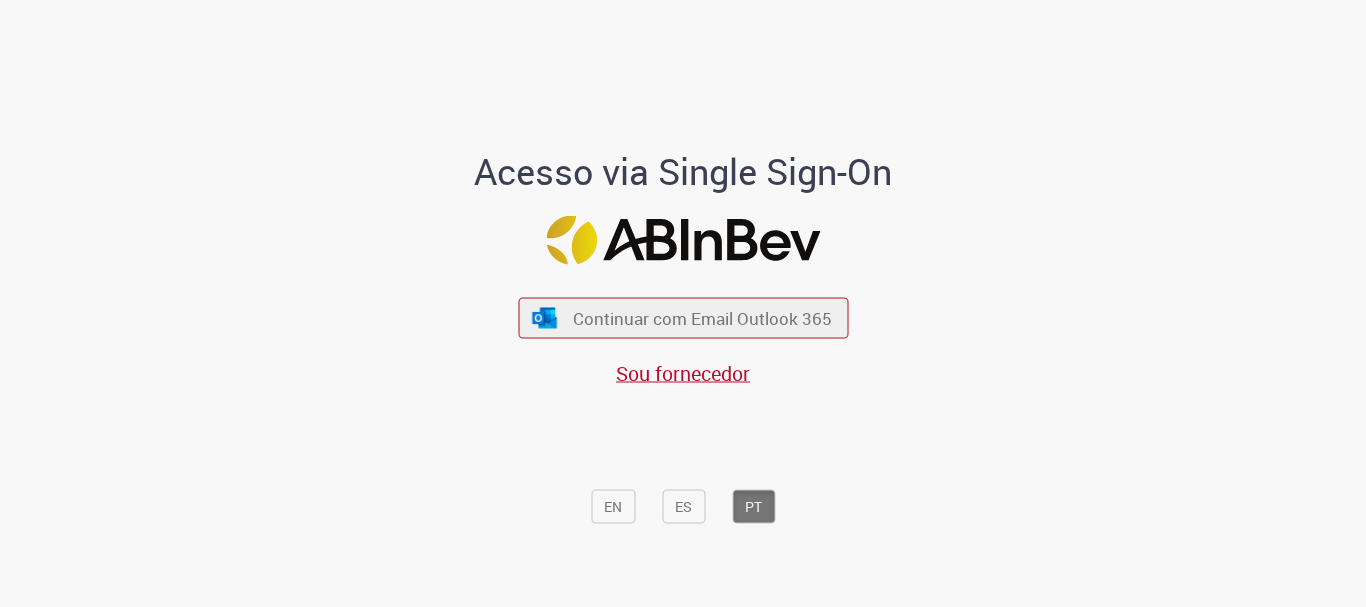 scroll, scrollTop: 0, scrollLeft: 0, axis: both 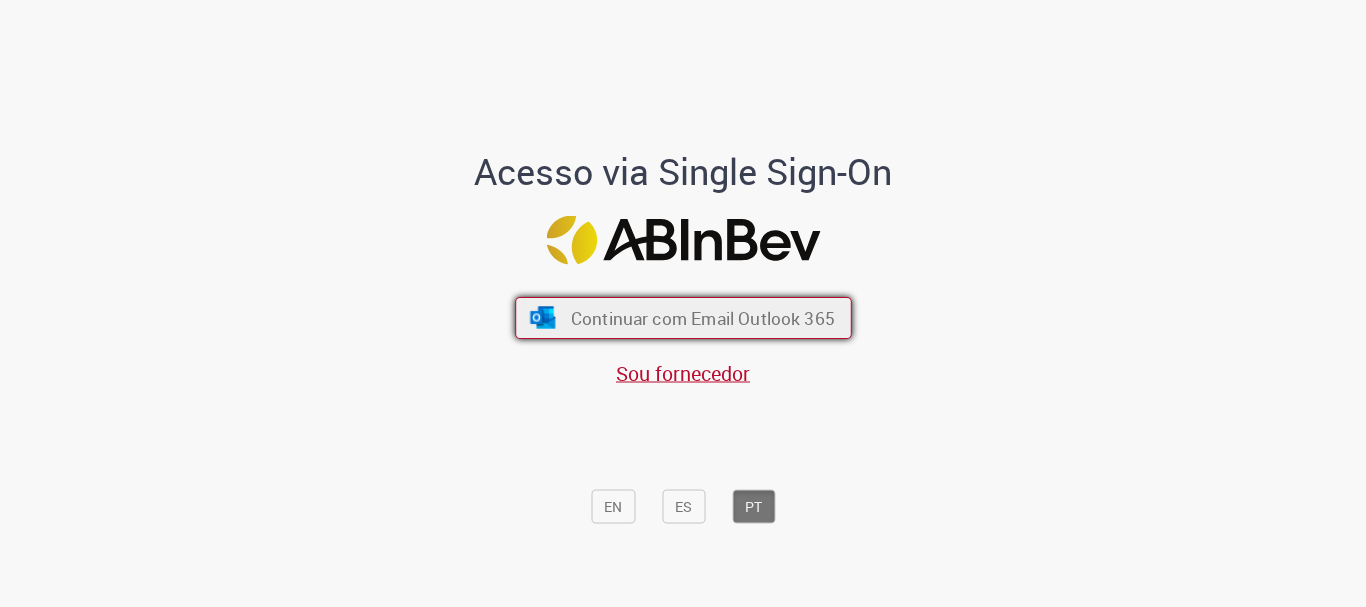 click on "Continuar com Email Outlook 365" at bounding box center [702, 318] 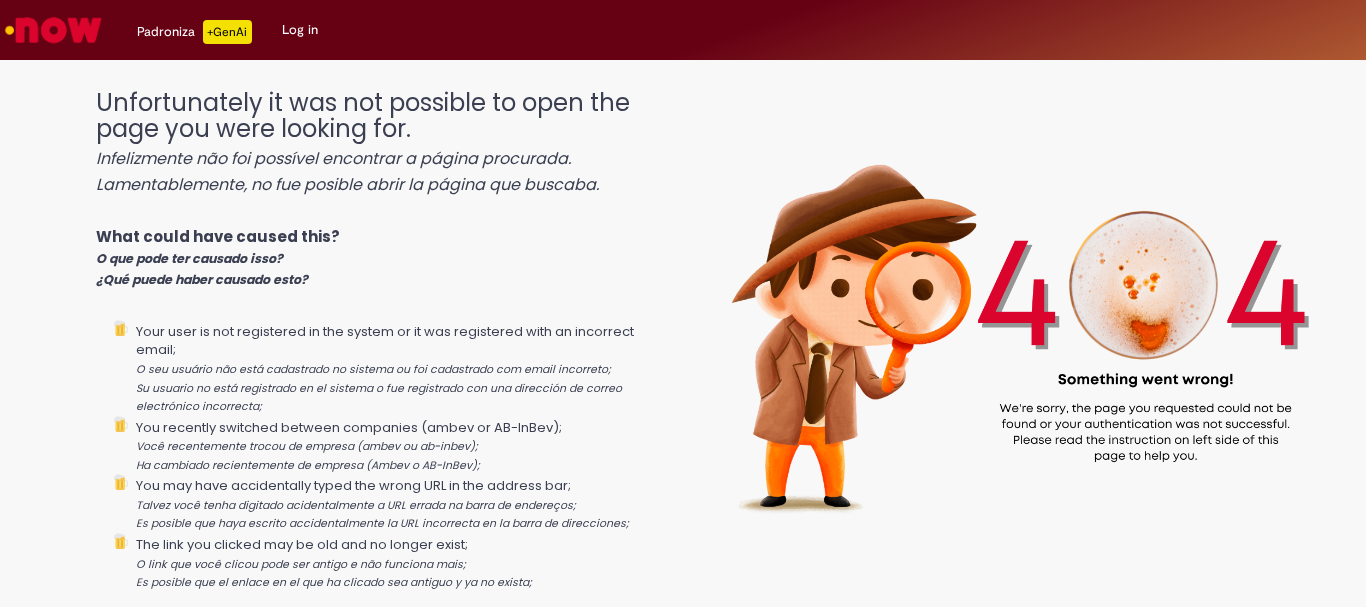 scroll, scrollTop: 0, scrollLeft: 0, axis: both 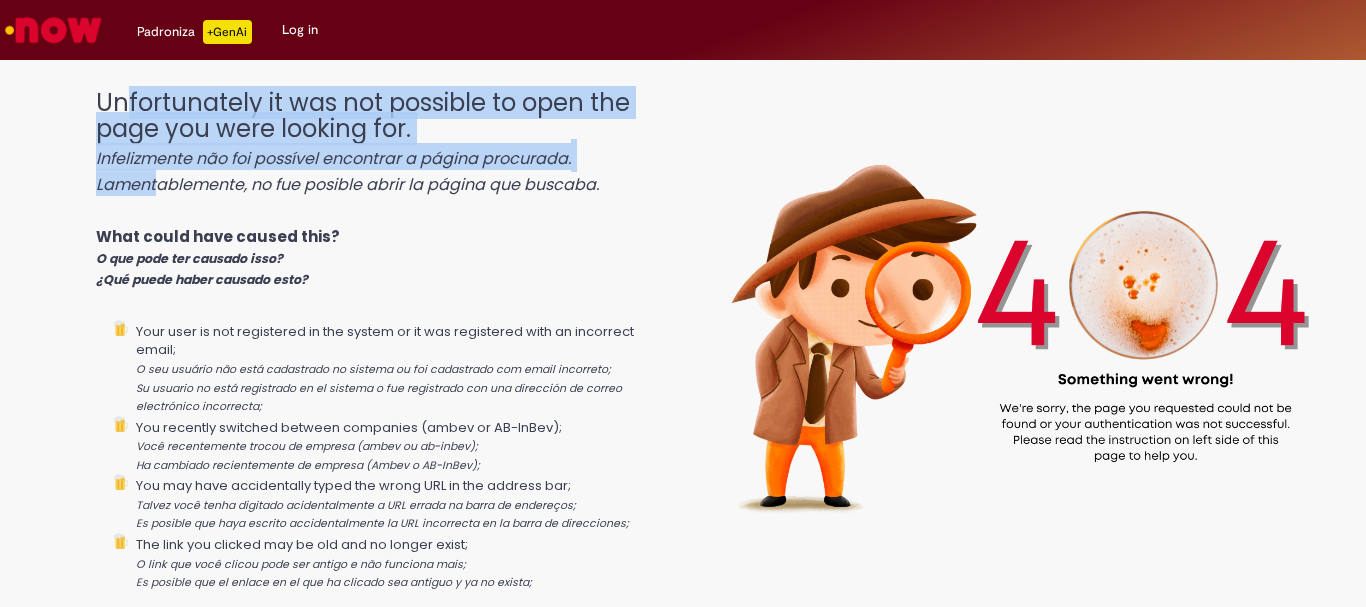 drag, startPoint x: 130, startPoint y: 94, endPoint x: 157, endPoint y: 176, distance: 86.33076 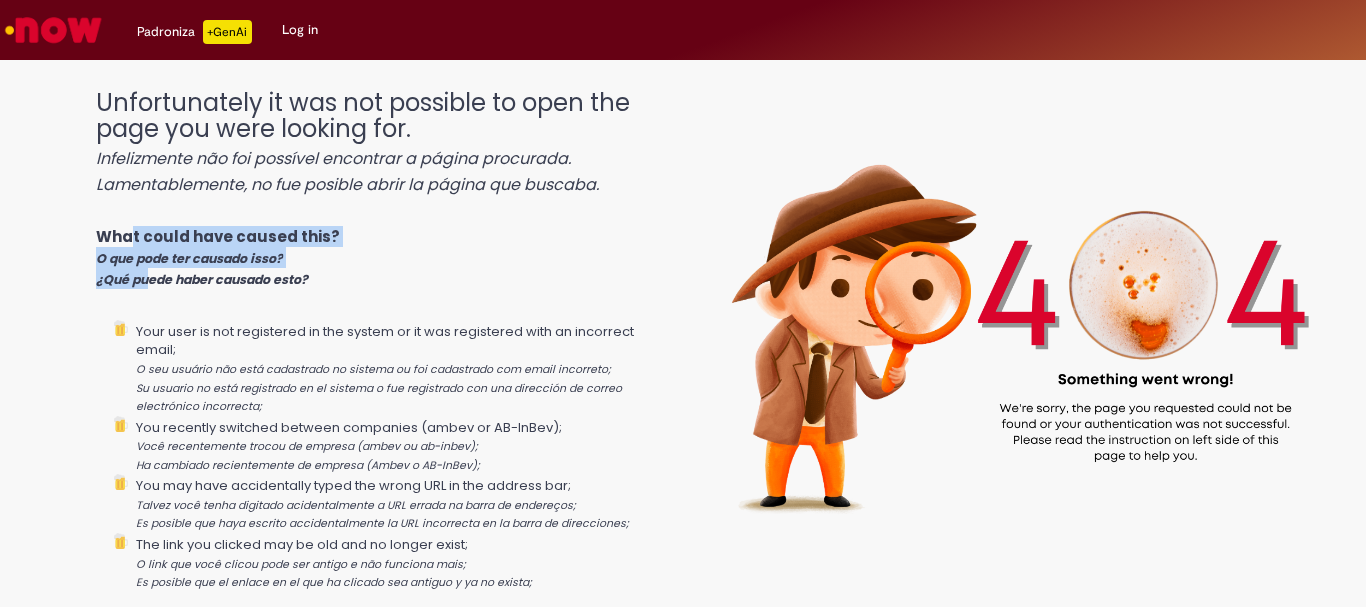 drag, startPoint x: 128, startPoint y: 234, endPoint x: 162, endPoint y: 293, distance: 68.09552 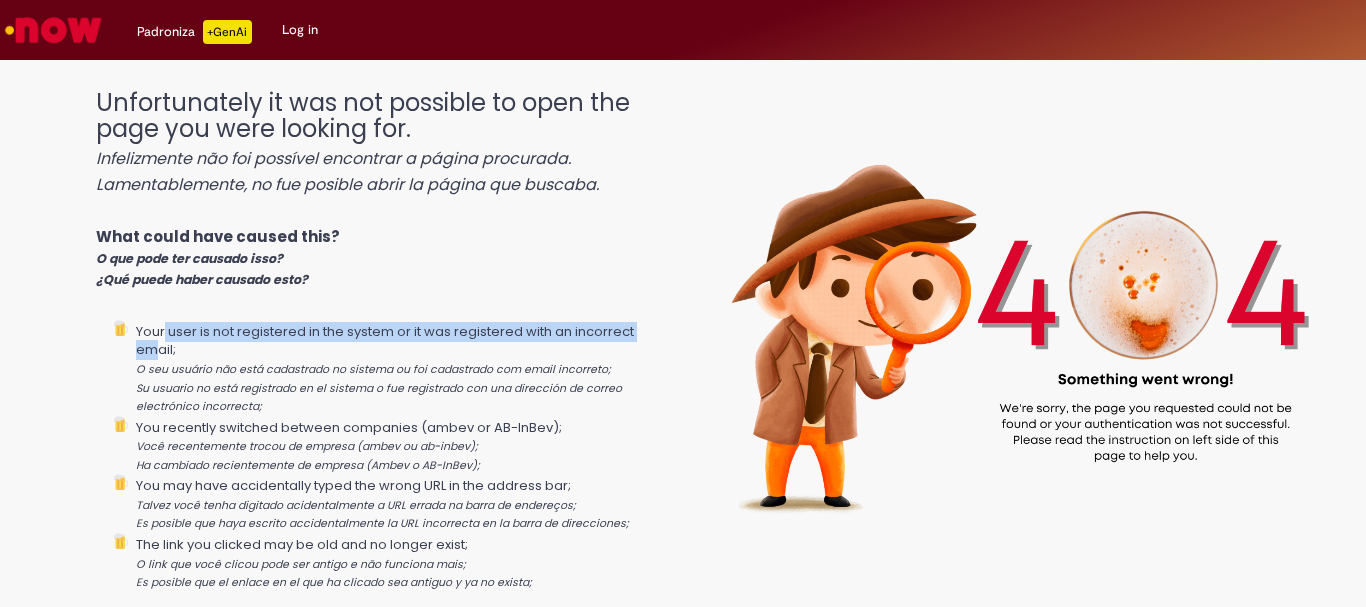 drag, startPoint x: 164, startPoint y: 324, endPoint x: 158, endPoint y: 356, distance: 32.55764 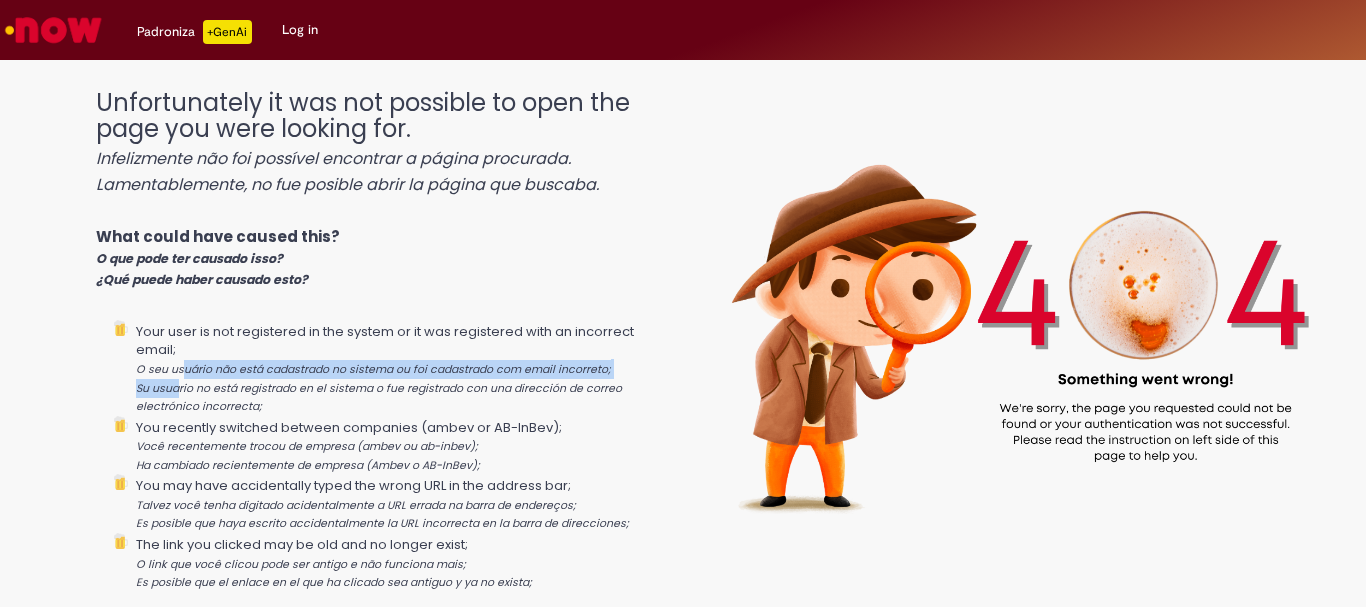drag, startPoint x: 178, startPoint y: 369, endPoint x: 176, endPoint y: 388, distance: 19.104973 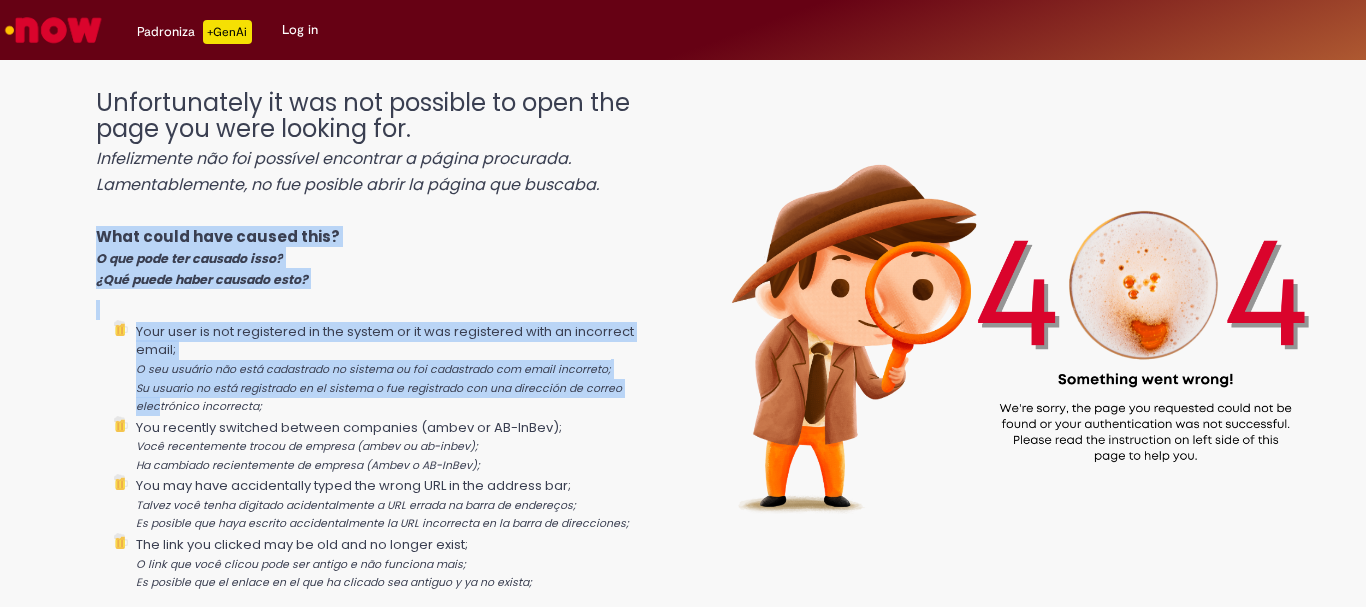 drag, startPoint x: 144, startPoint y: 317, endPoint x: 155, endPoint y: 402, distance: 85.70881 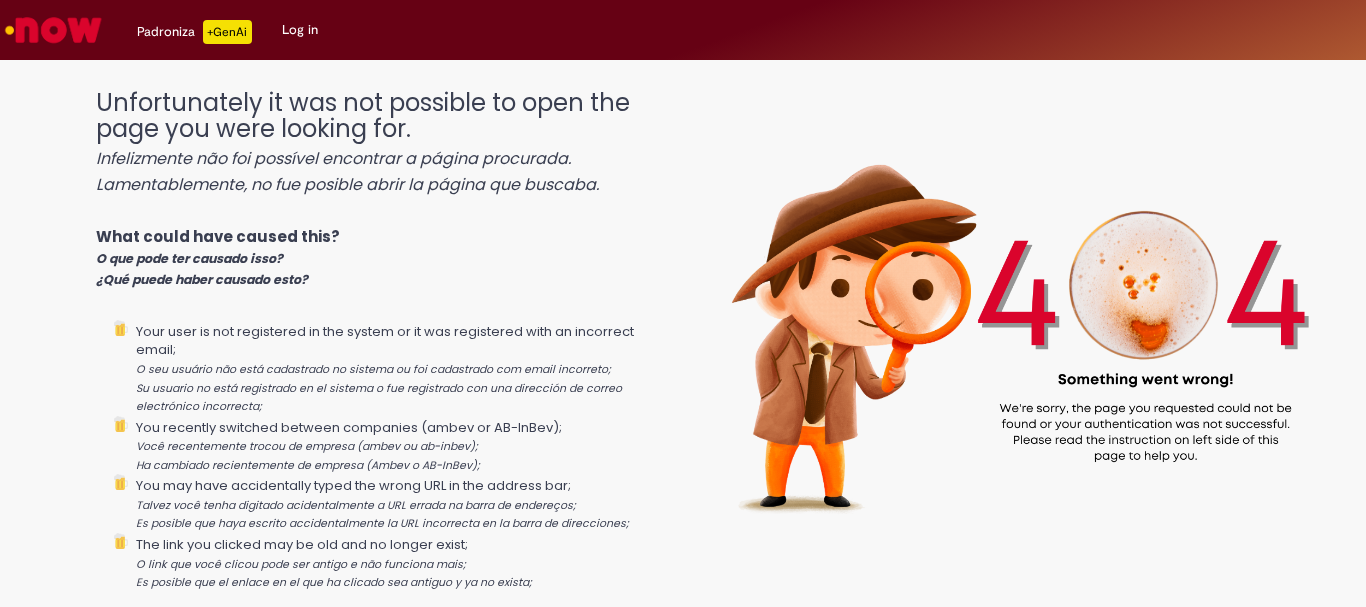 scroll, scrollTop: 0, scrollLeft: 0, axis: both 